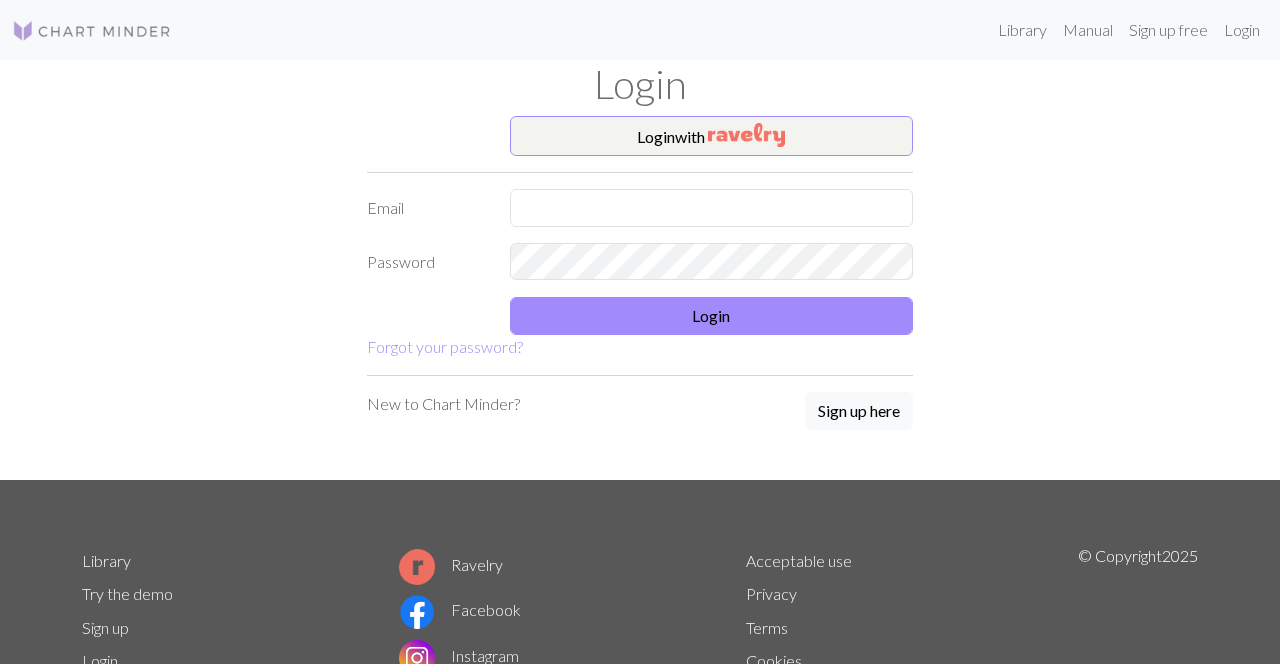 scroll, scrollTop: 0, scrollLeft: 0, axis: both 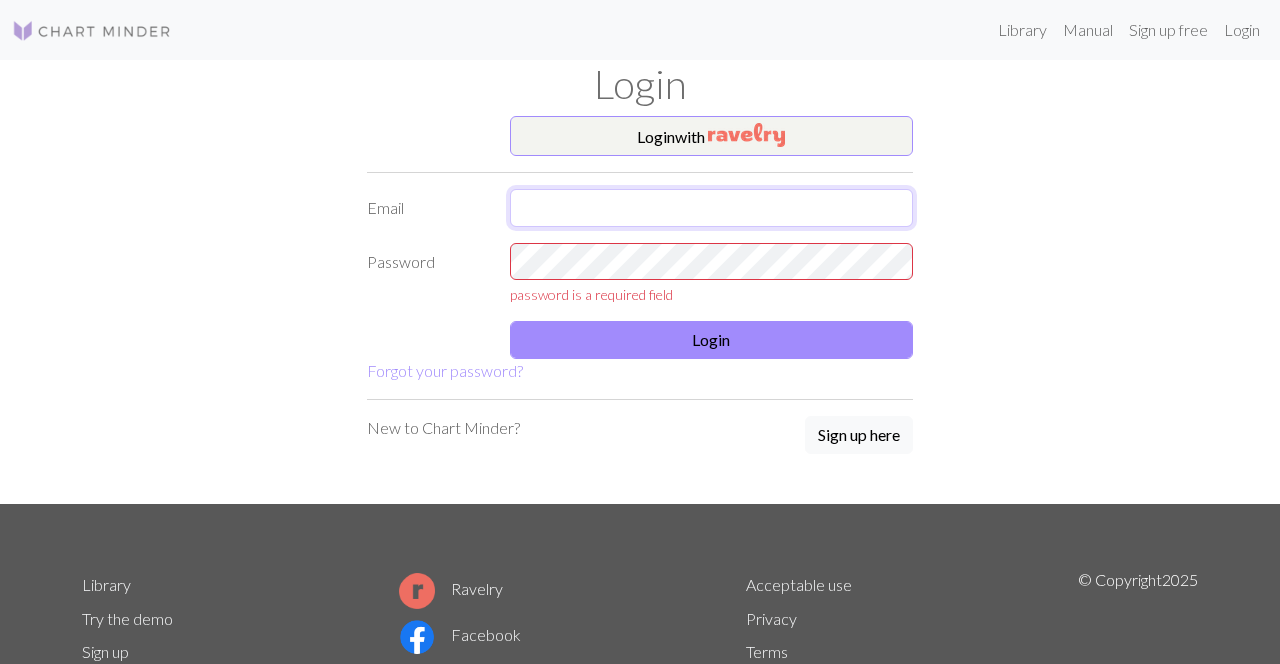 type on "[EMAIL]" 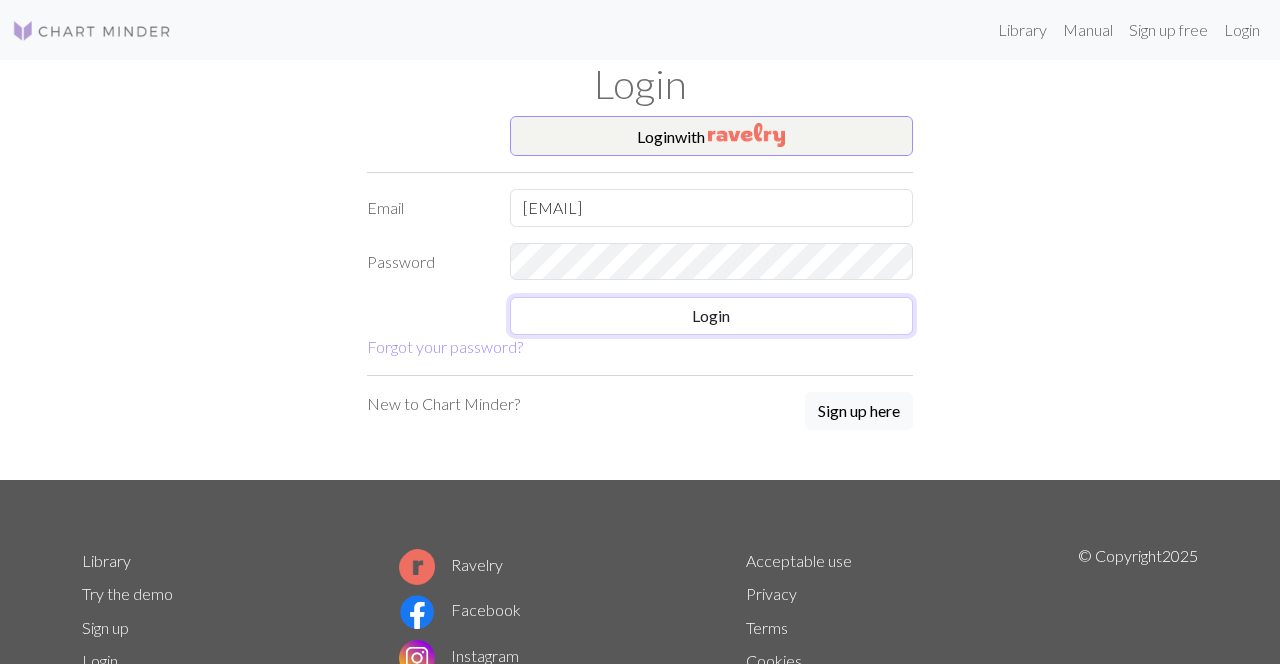 click on "Login" at bounding box center (712, 316) 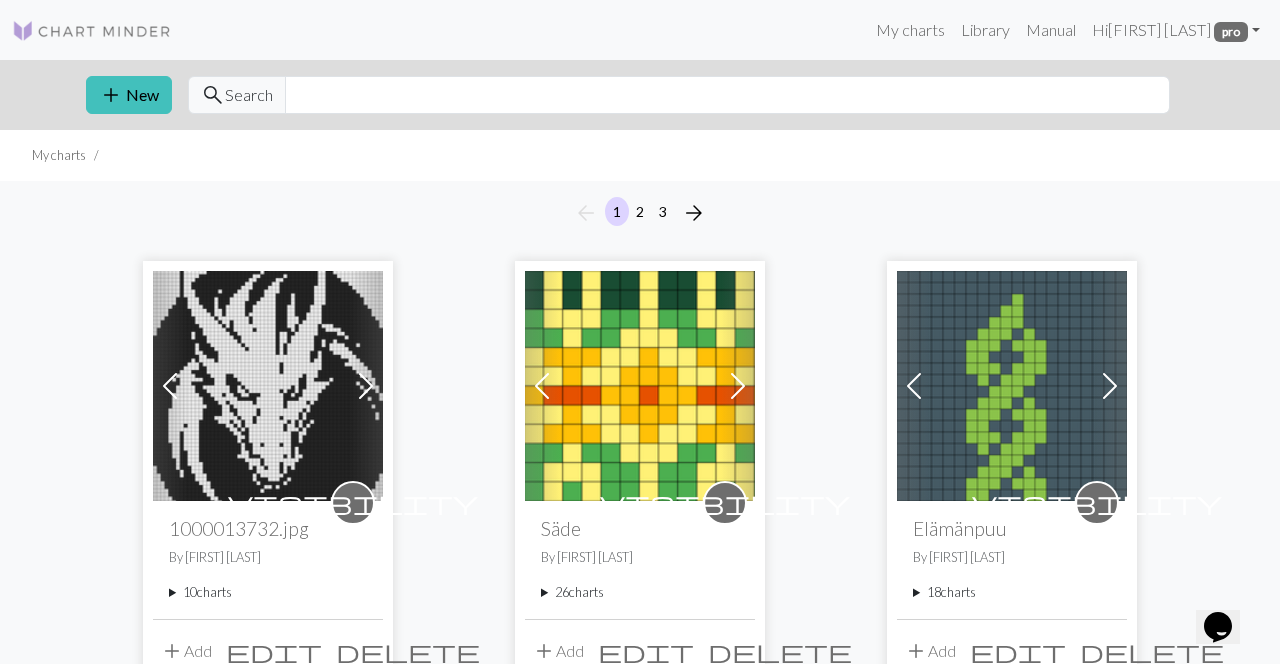 click on "26  charts" at bounding box center [640, 592] 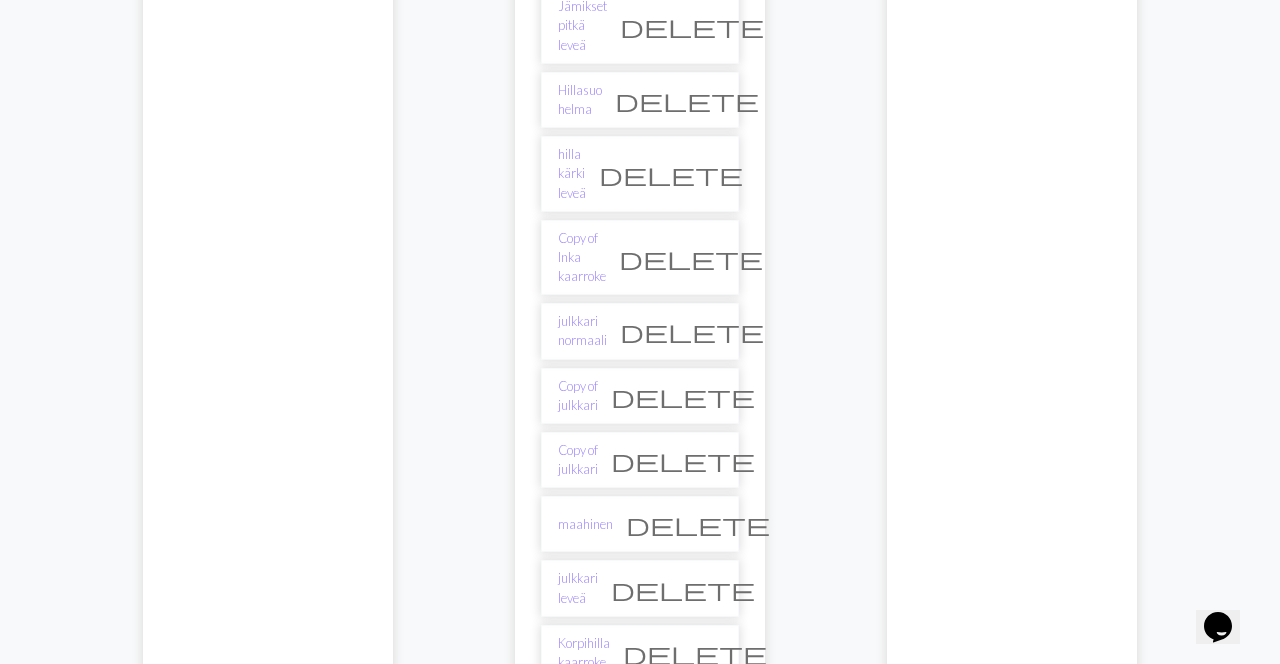 scroll, scrollTop: 1665, scrollLeft: 0, axis: vertical 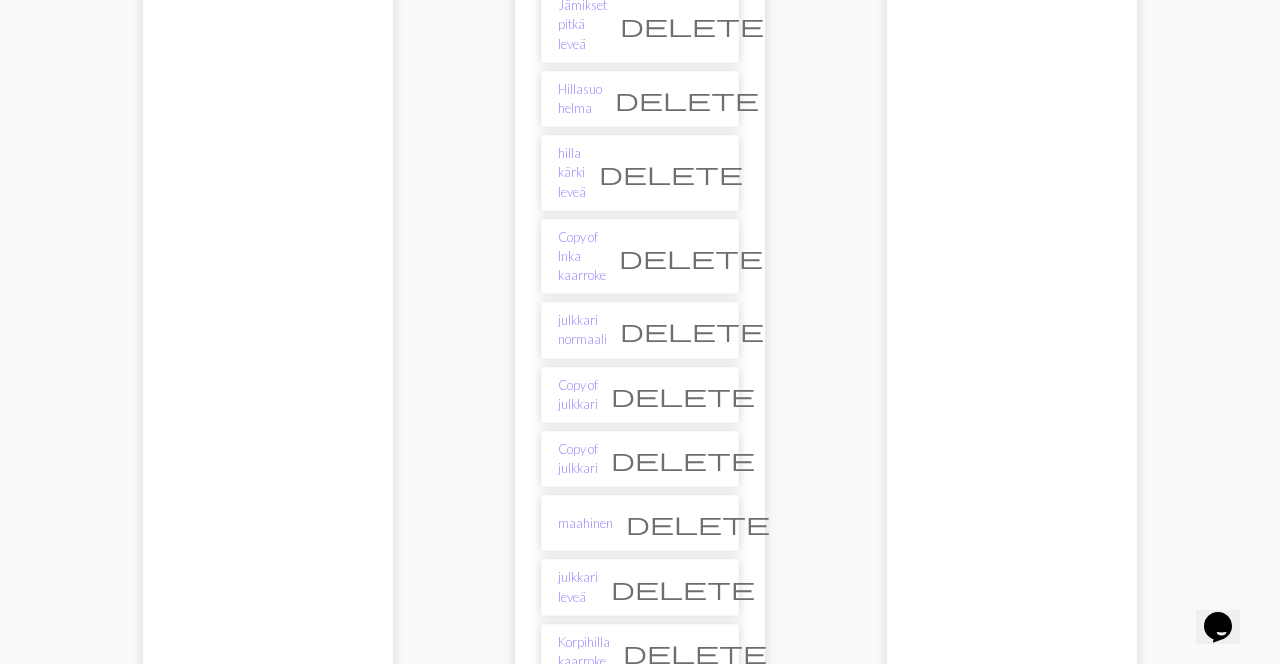 click on "Korpihilla kaarroke" at bounding box center (584, 652) 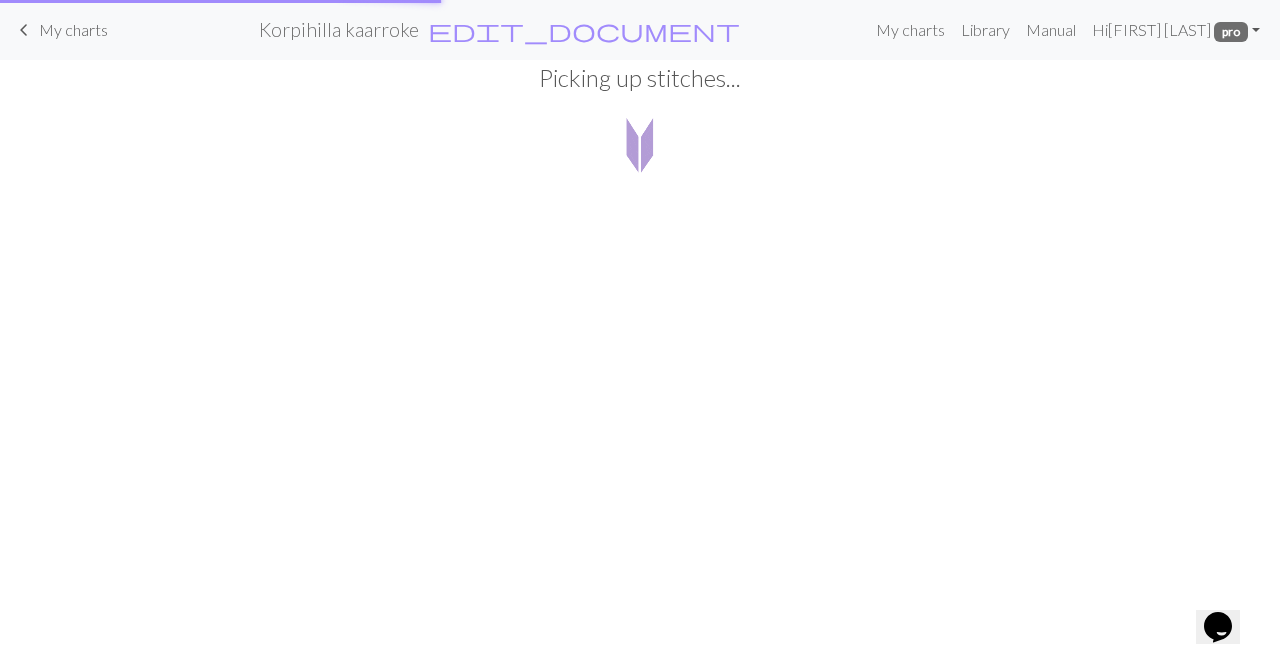 scroll, scrollTop: 0, scrollLeft: 0, axis: both 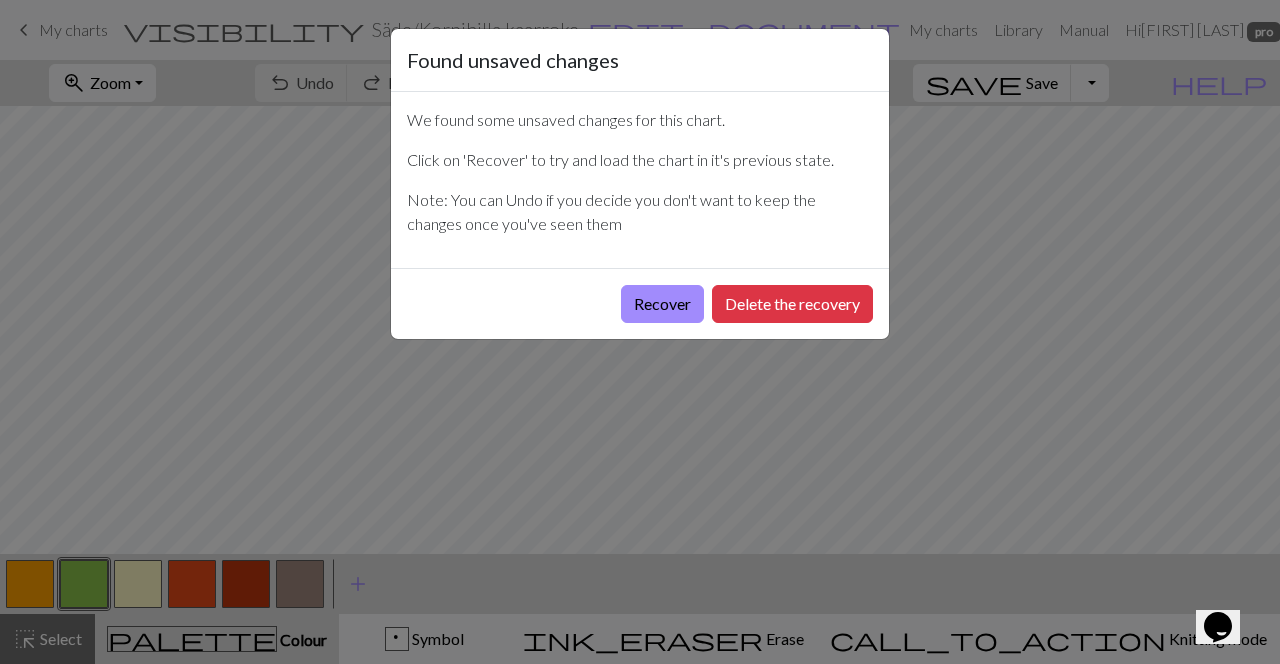 click on "Recover" at bounding box center [662, 304] 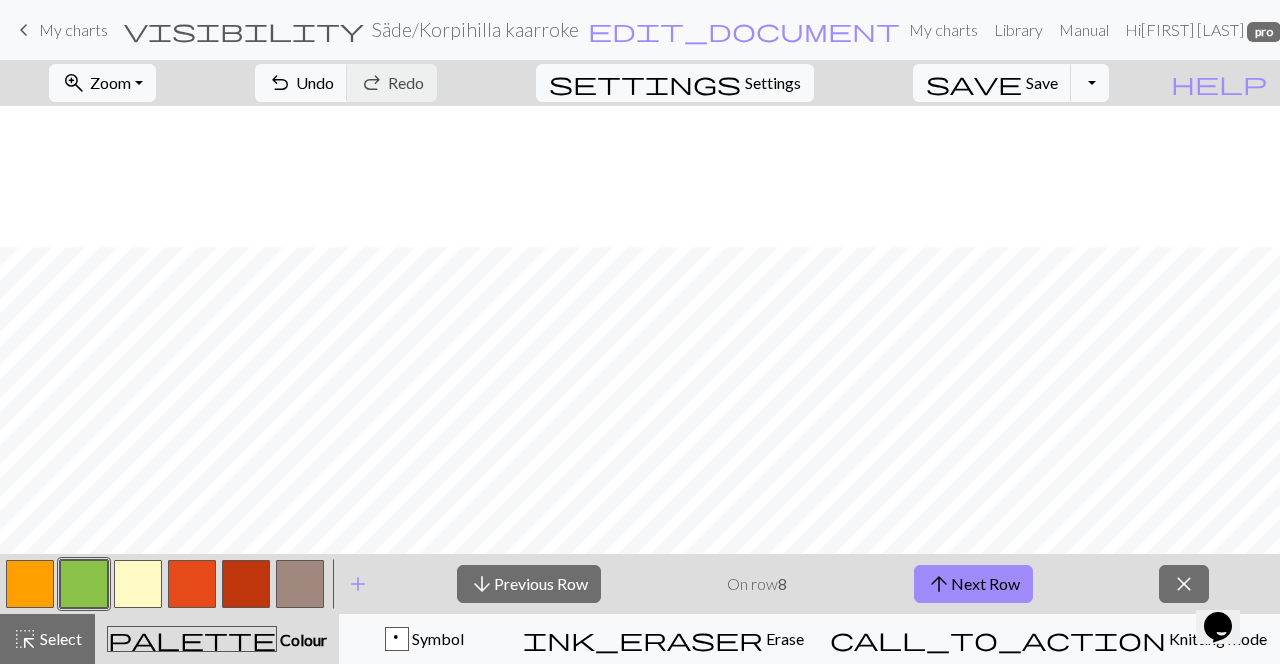 click on "arrow_upward  Next Row" at bounding box center [973, 584] 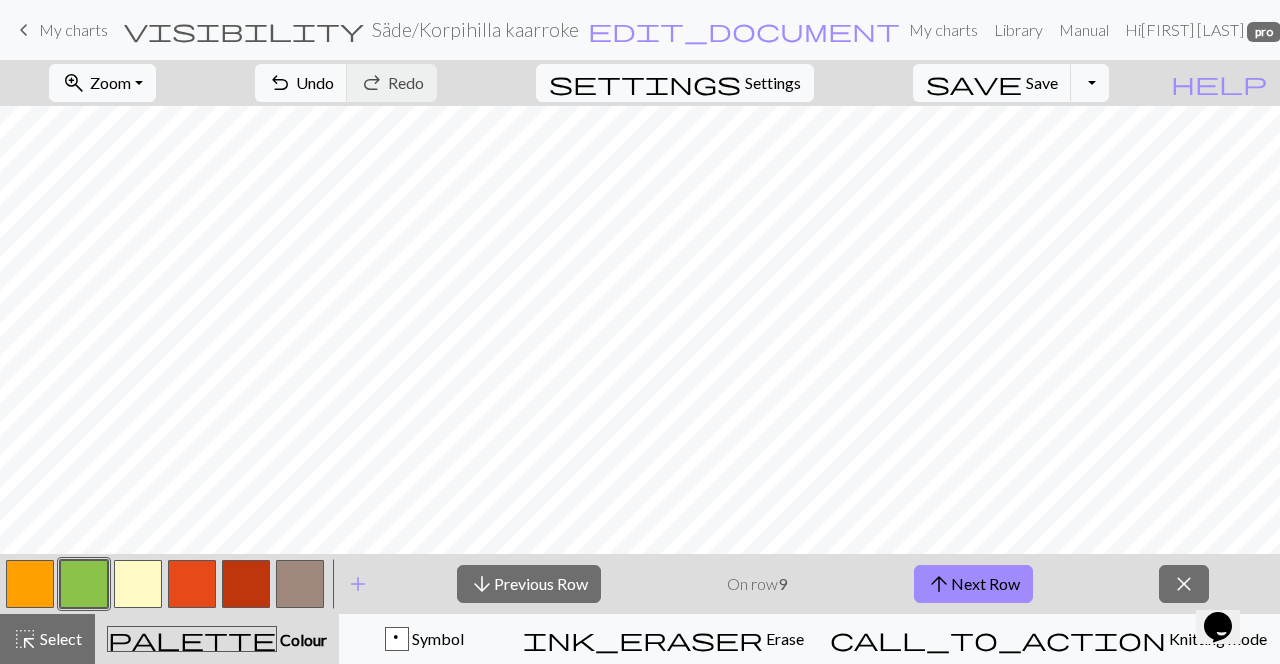 click on "arrow_upward  Next Row" at bounding box center (973, 584) 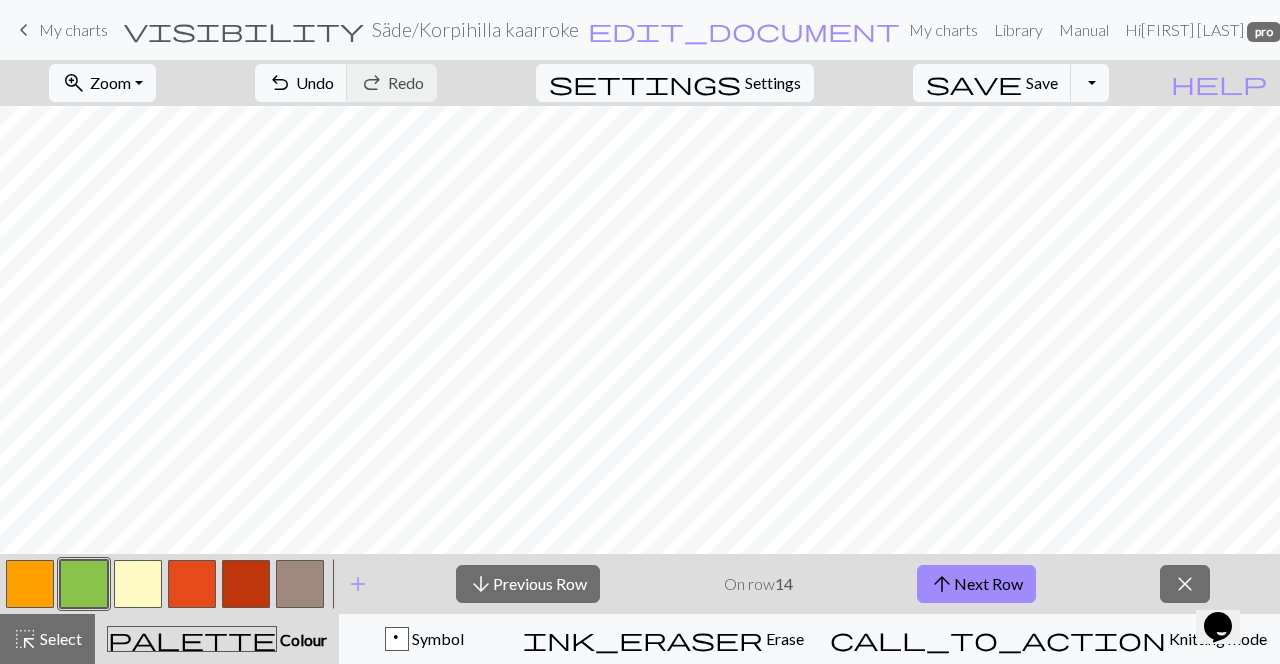 click on "arrow_upward  Next Row" at bounding box center (976, 584) 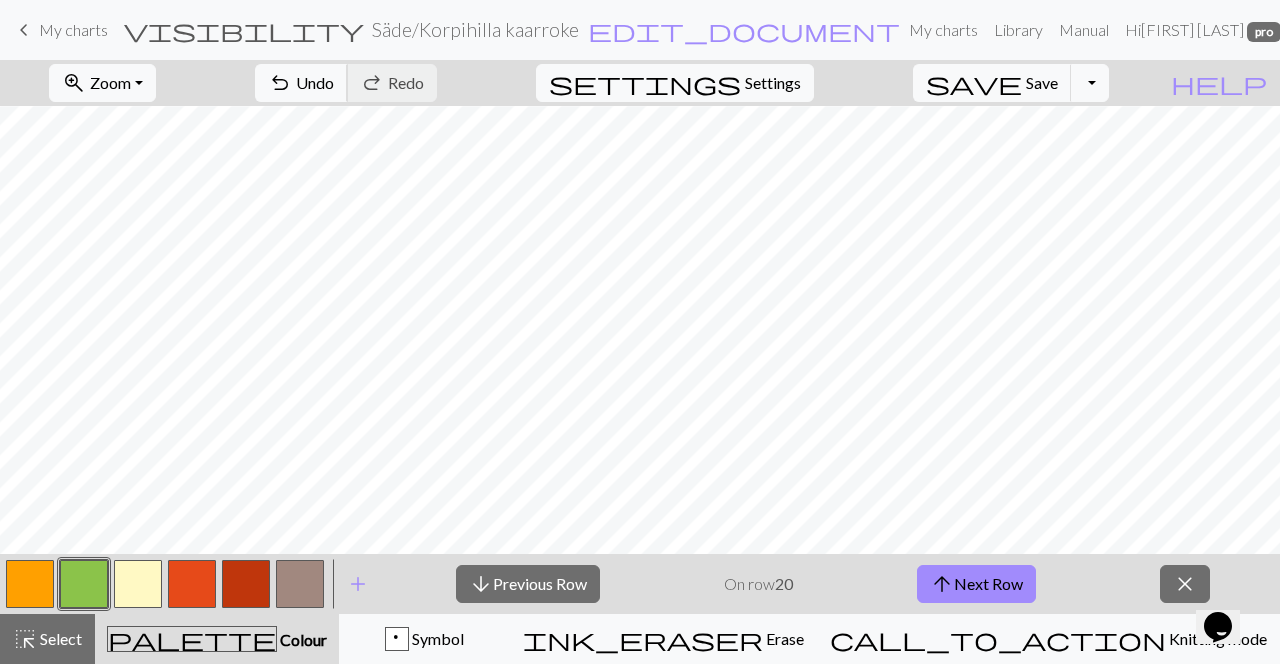 click on "Undo" at bounding box center (315, 82) 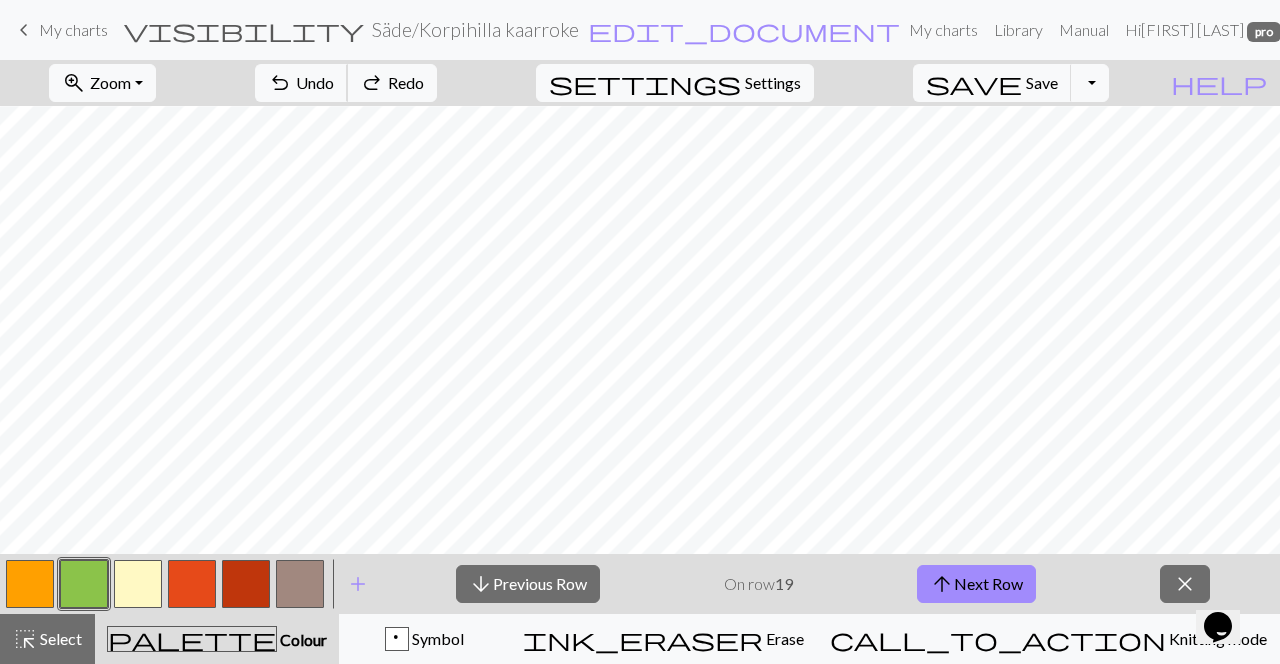 click on "Undo" at bounding box center [315, 82] 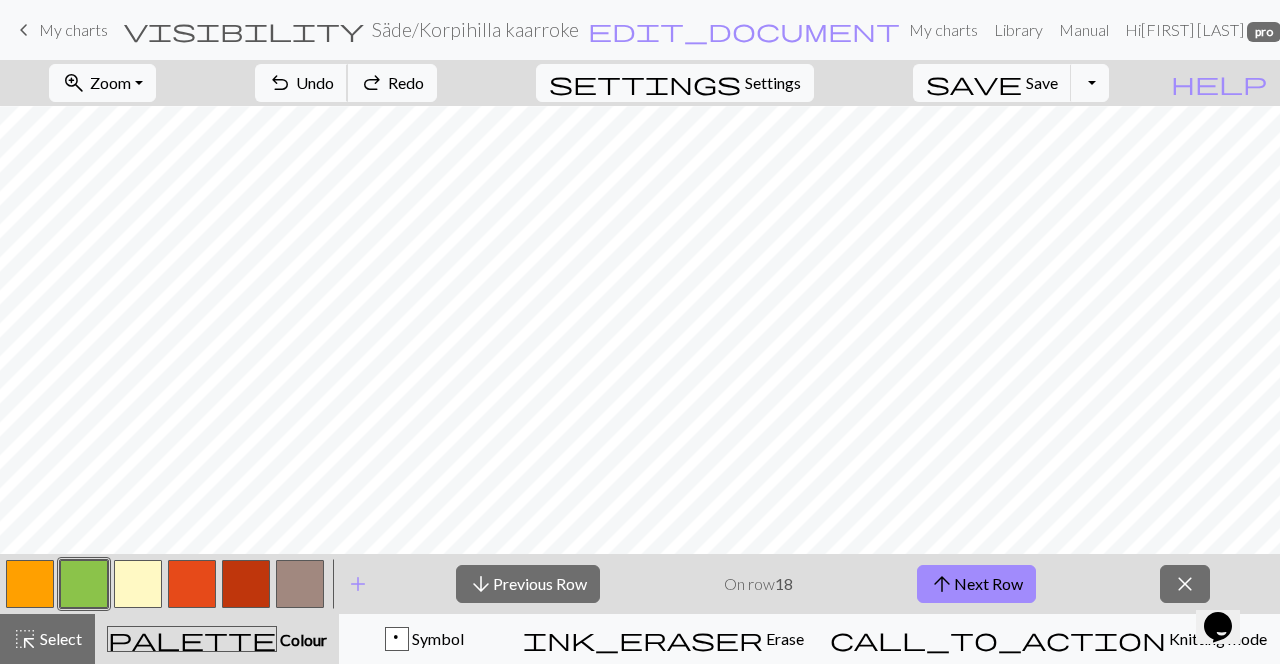 click on "undo Undo Undo" at bounding box center [301, 83] 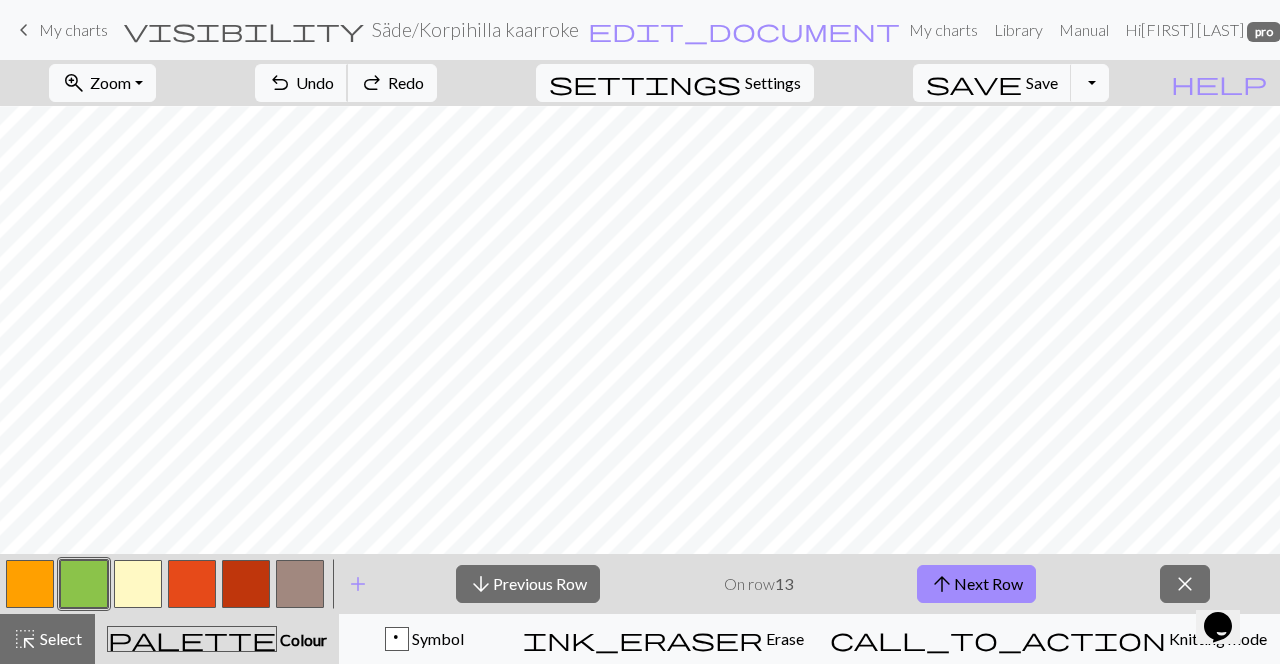 click on "Undo" at bounding box center (315, 82) 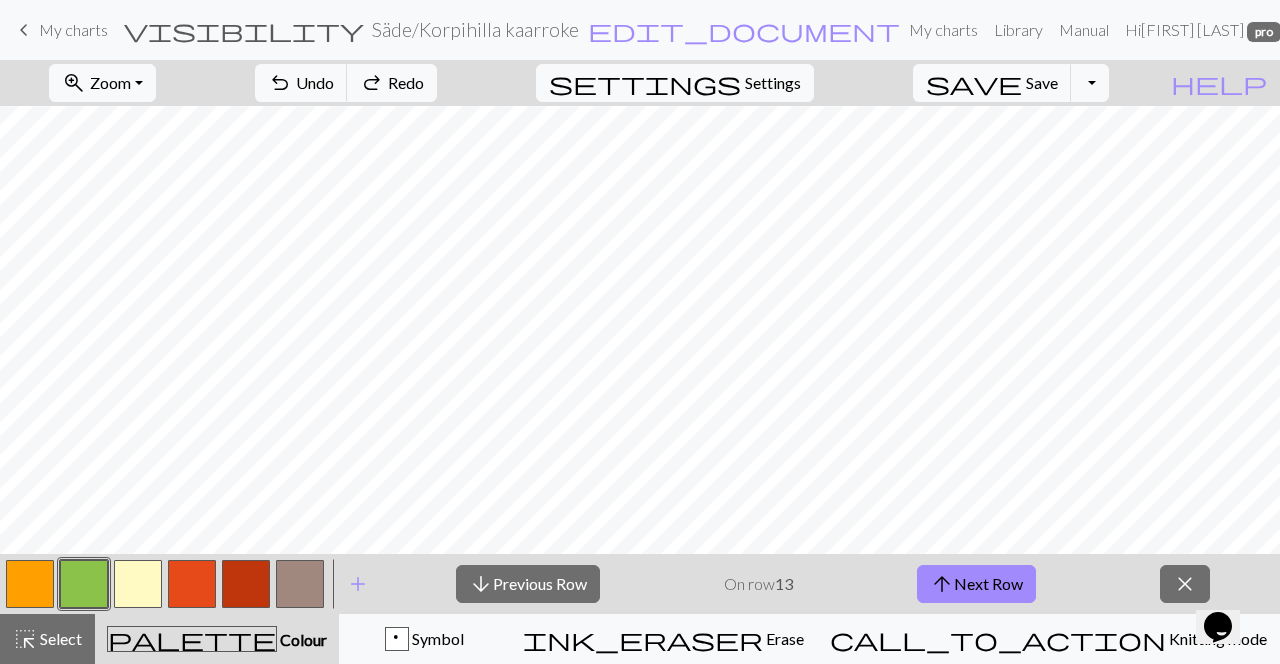 click on "undo Undo Undo redo Redo Redo" at bounding box center (346, 83) 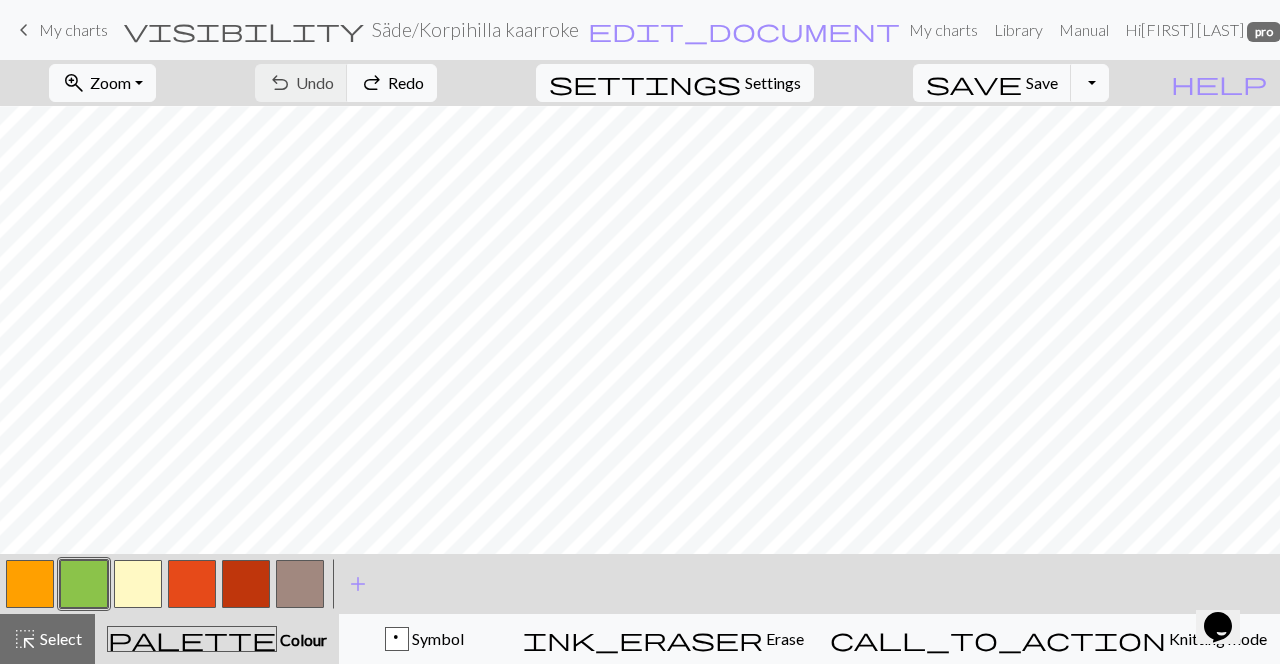 click on "Knitting mode" at bounding box center [1216, 638] 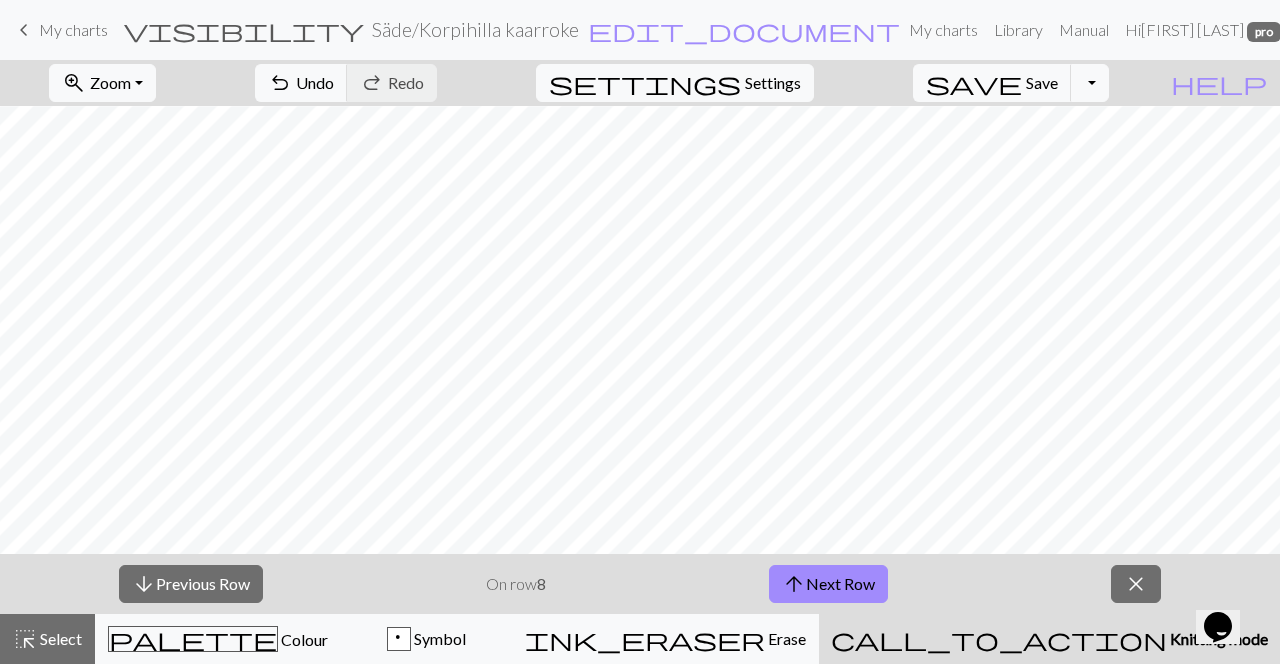 click on "arrow_upward  Next Row" at bounding box center (828, 584) 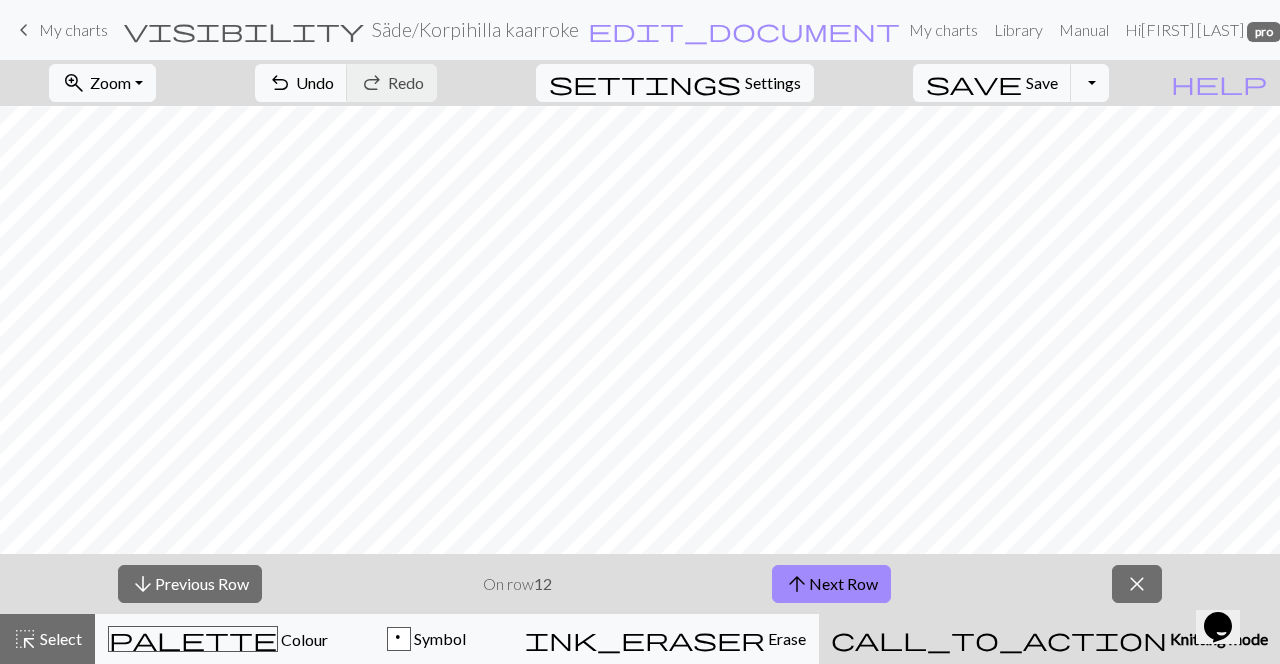 click on "arrow_upward  Next Row" at bounding box center (831, 584) 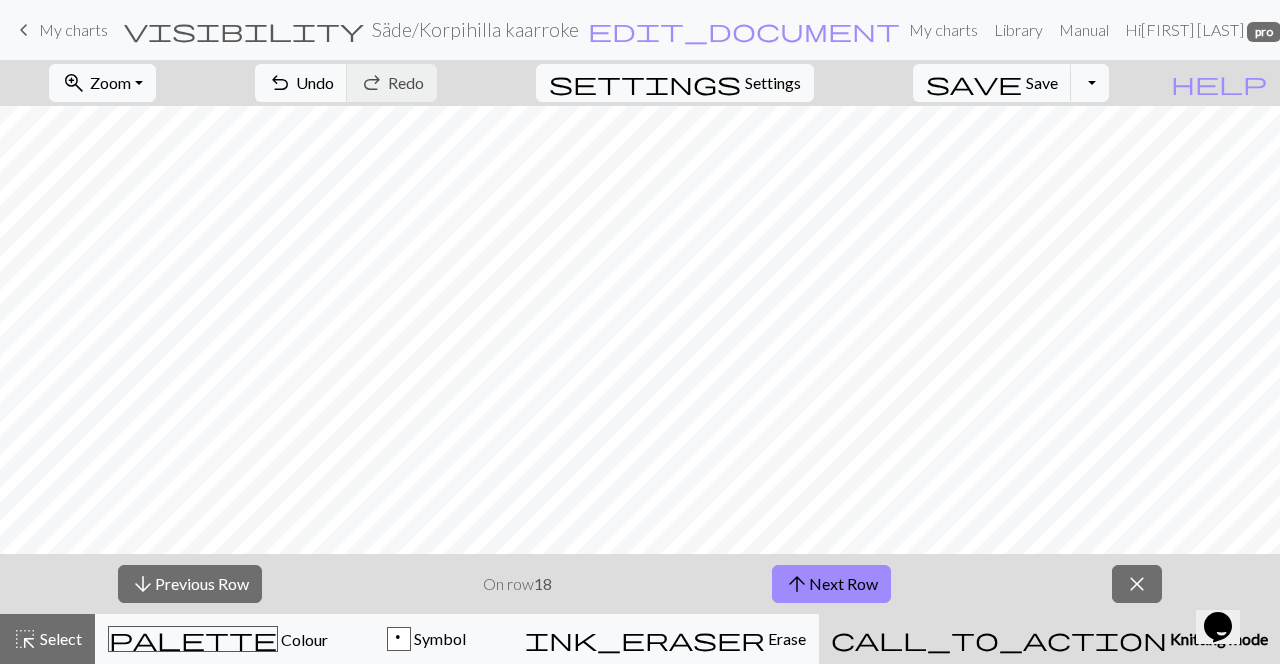 click on "arrow_upward  Next Row" at bounding box center (831, 584) 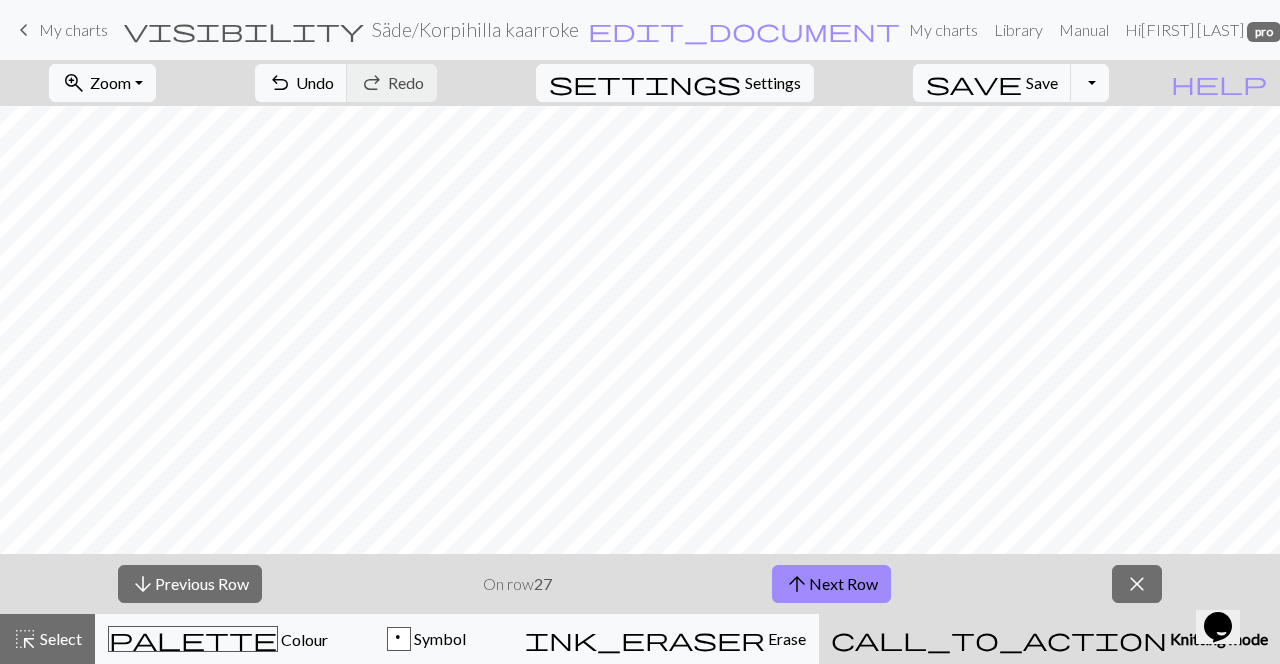 click on "arrow_upward  Next Row" at bounding box center (831, 584) 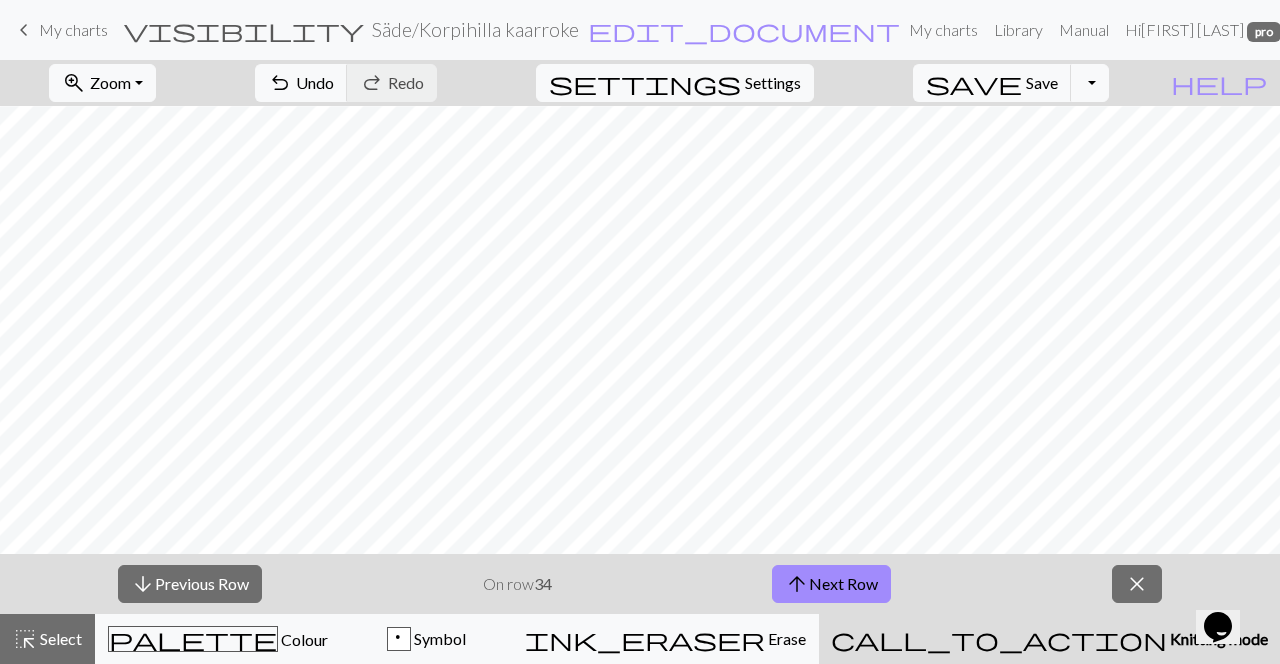click on "arrow_downward Previous Row" at bounding box center (190, 584) 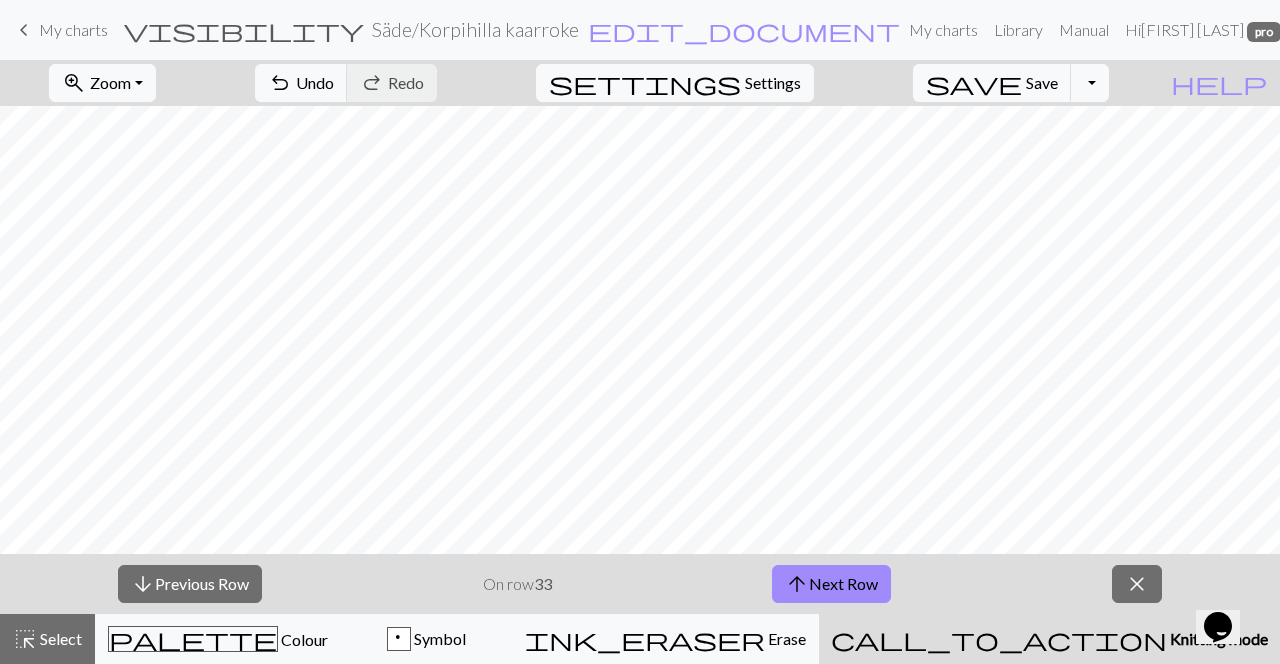 click on "arrow_downward Previous Row" at bounding box center [190, 584] 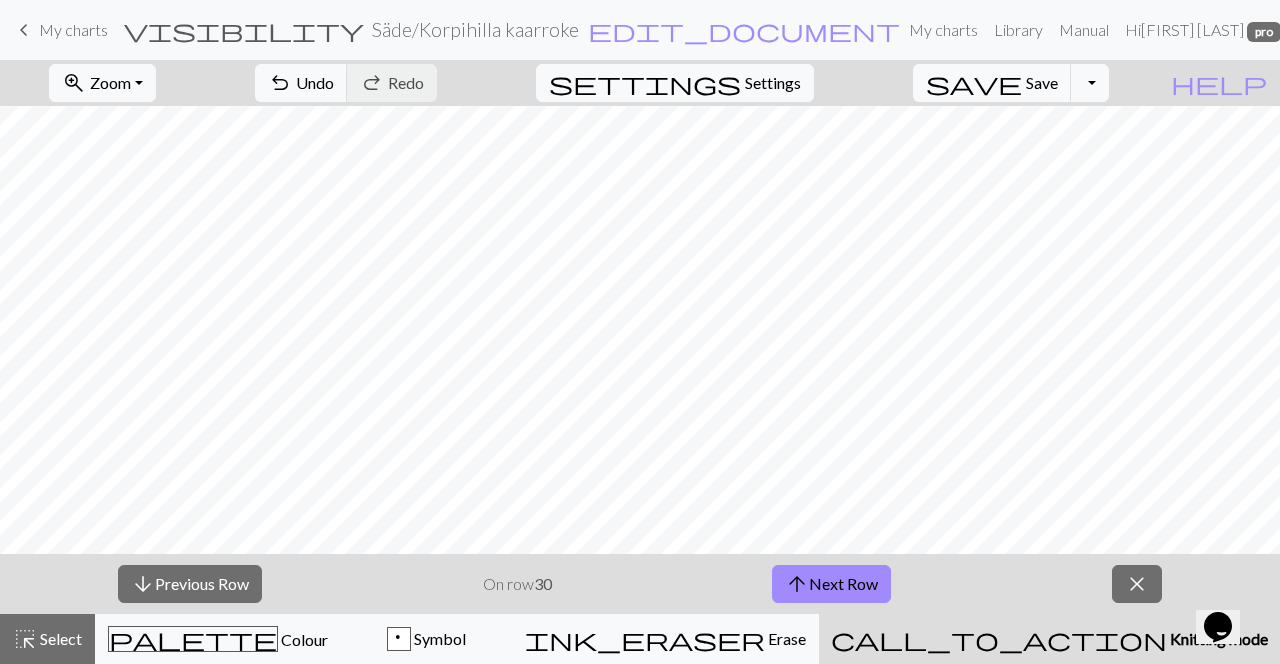 click on "arrow_downward Previous Row" at bounding box center [190, 584] 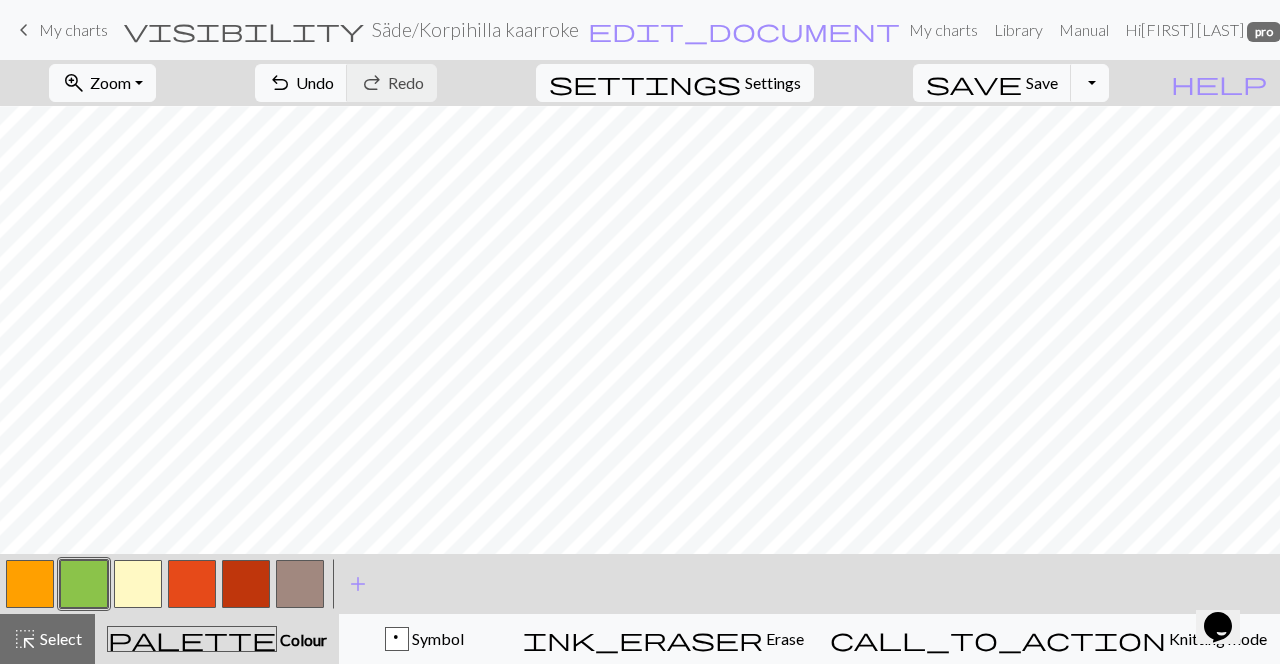 click on "Knitting mode" at bounding box center [1216, 638] 